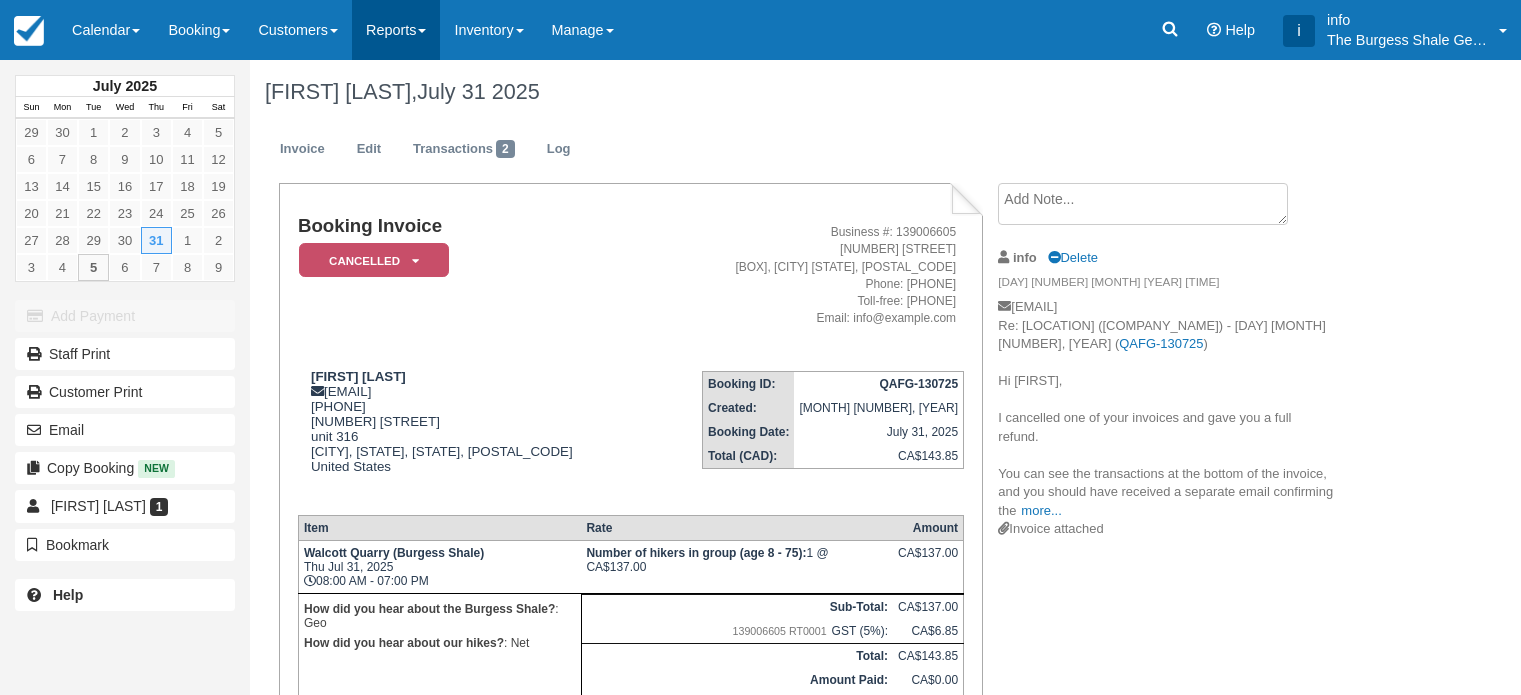 scroll, scrollTop: 0, scrollLeft: 0, axis: both 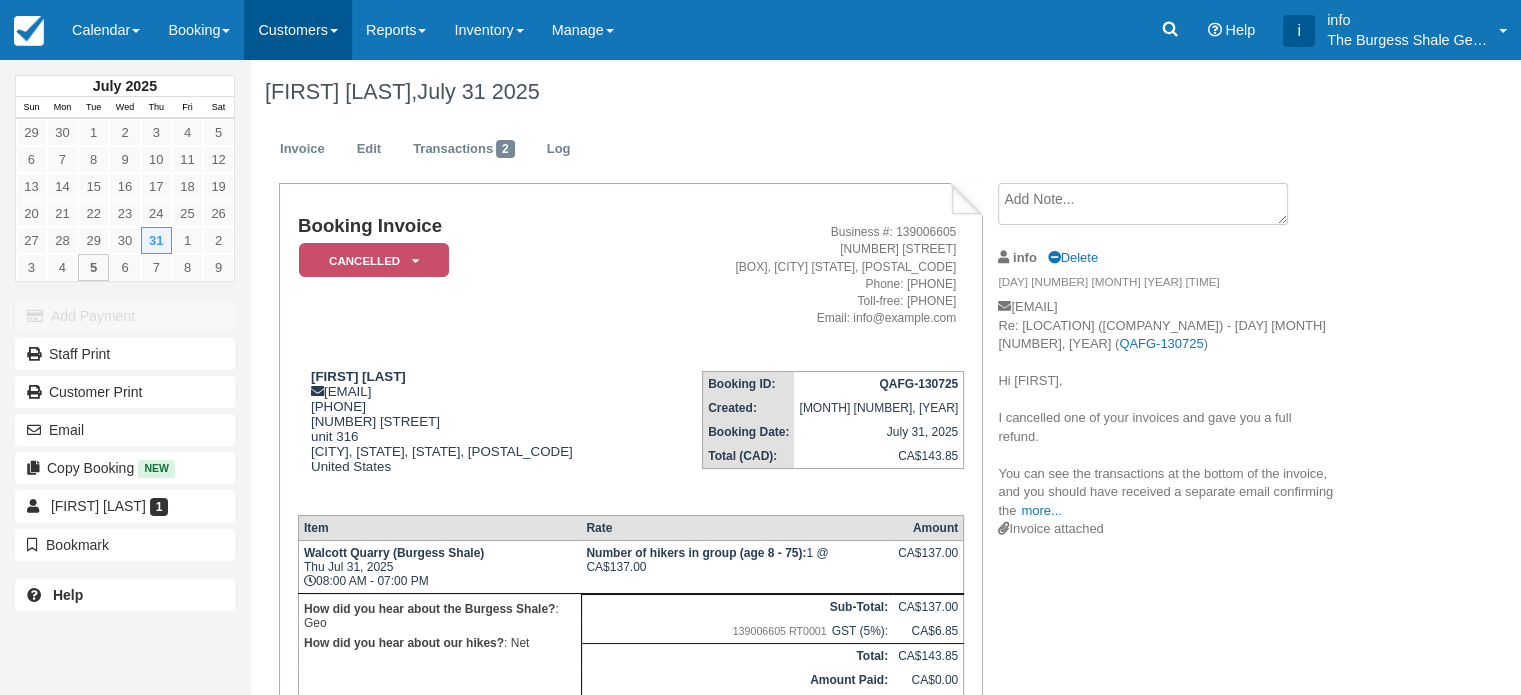 click on "Customers" at bounding box center [298, 30] 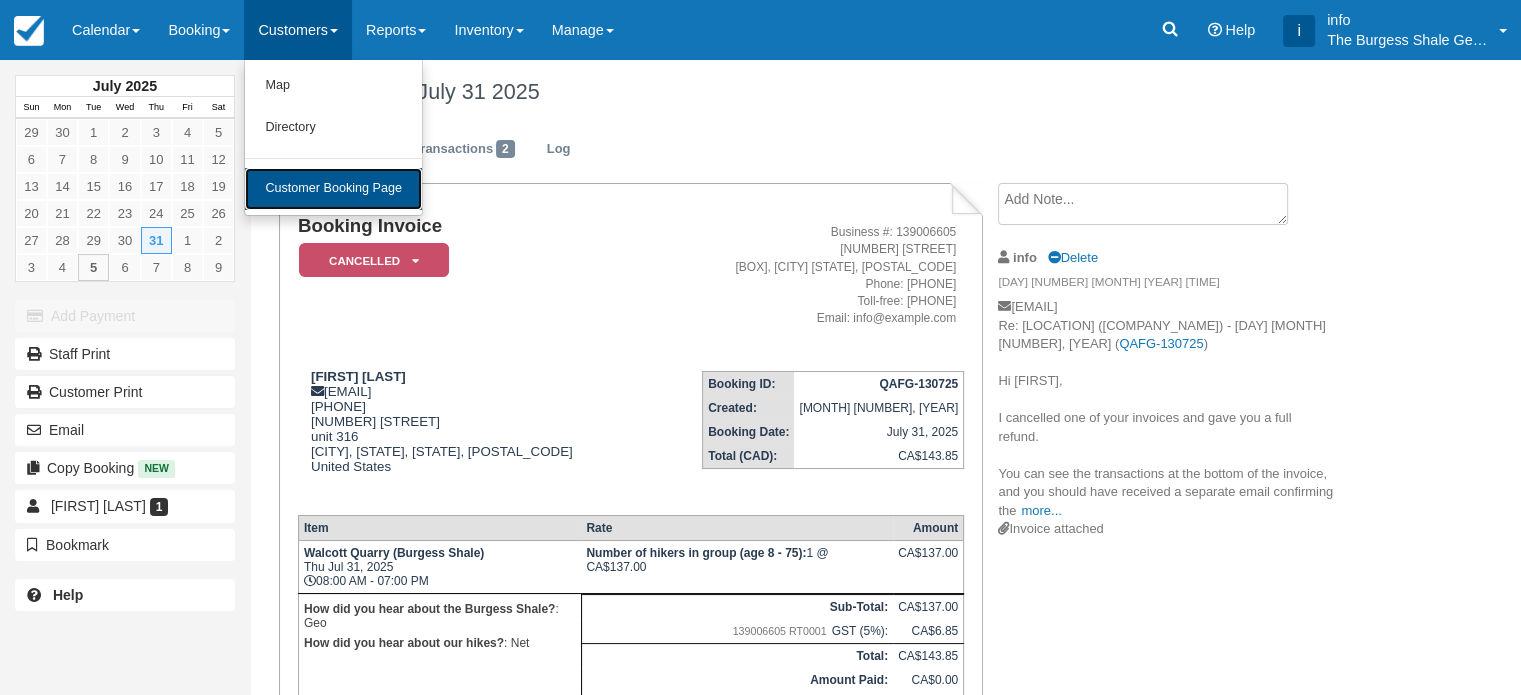 click on "Customer Booking Page" at bounding box center [333, 189] 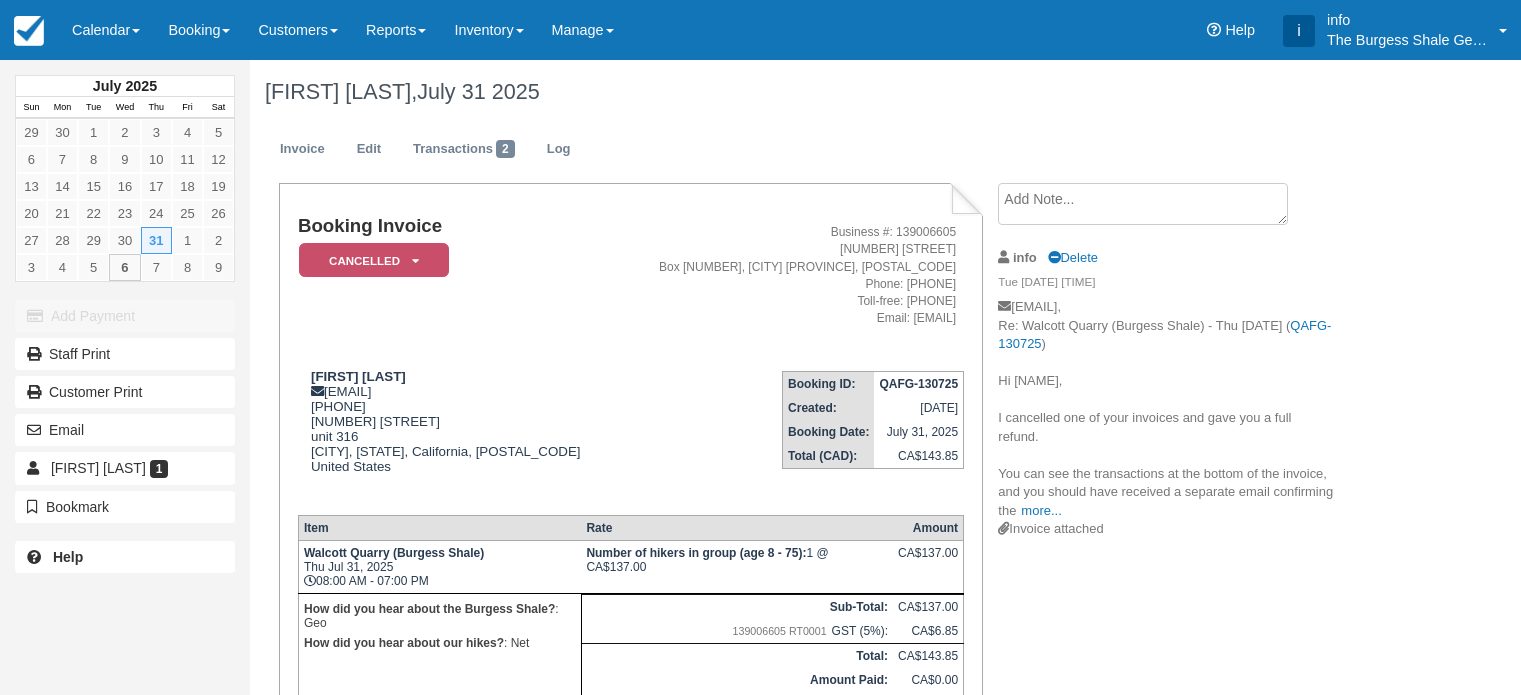 scroll, scrollTop: 0, scrollLeft: 0, axis: both 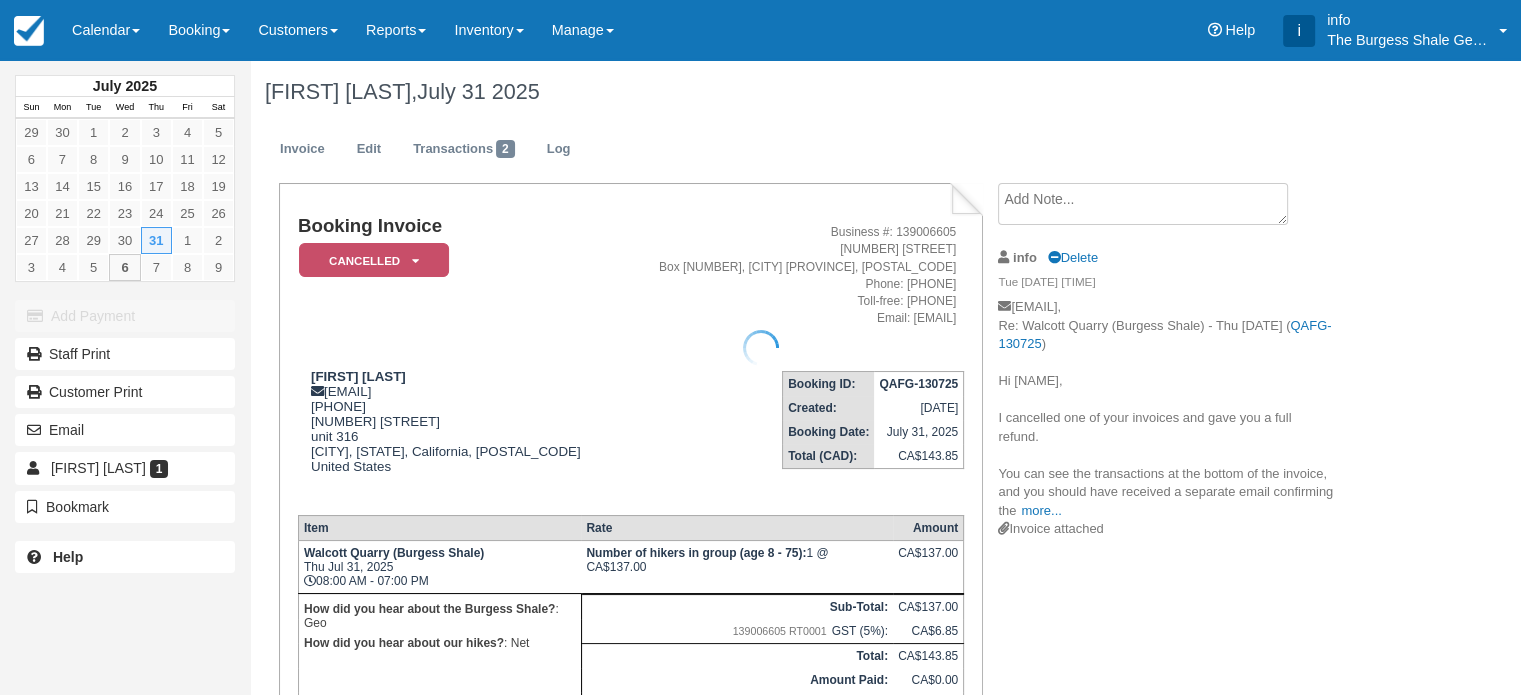 click at bounding box center (760, 347) 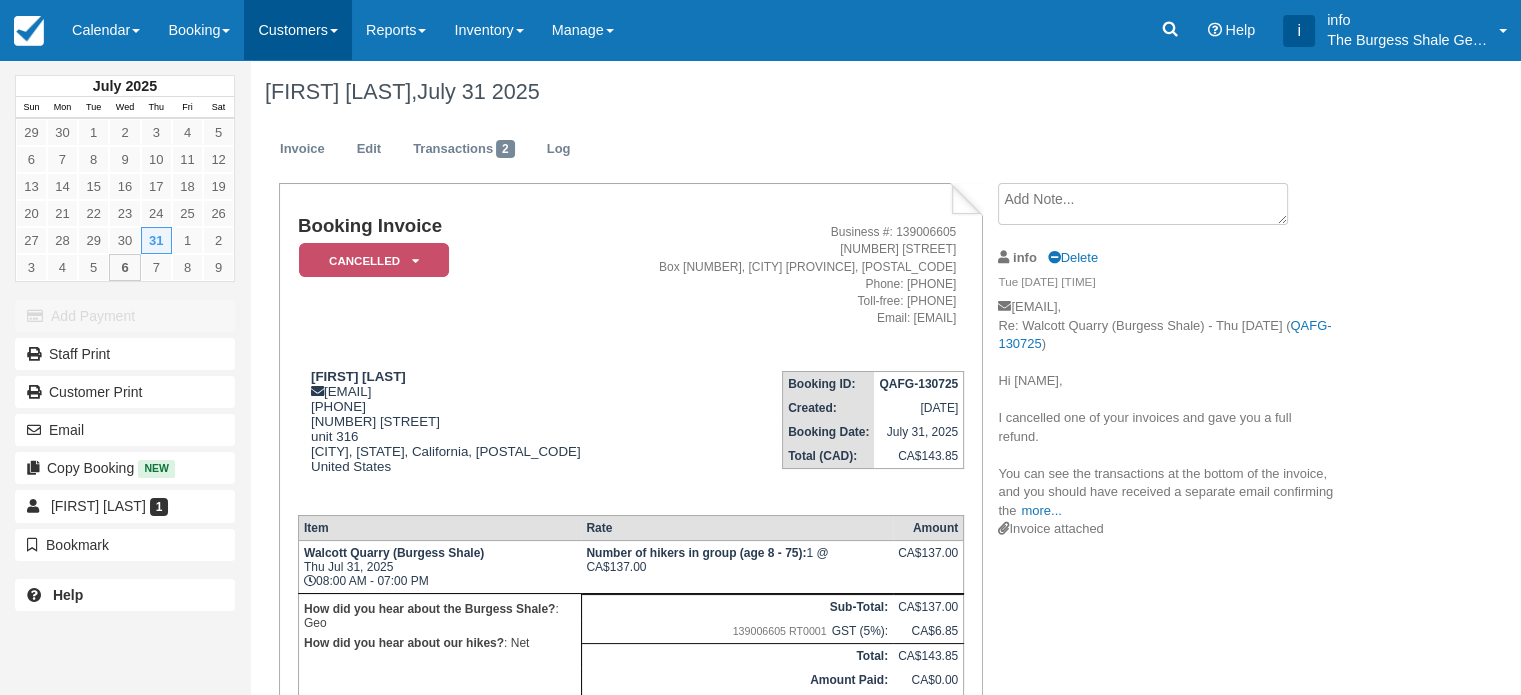 click on "Customers" at bounding box center (298, 30) 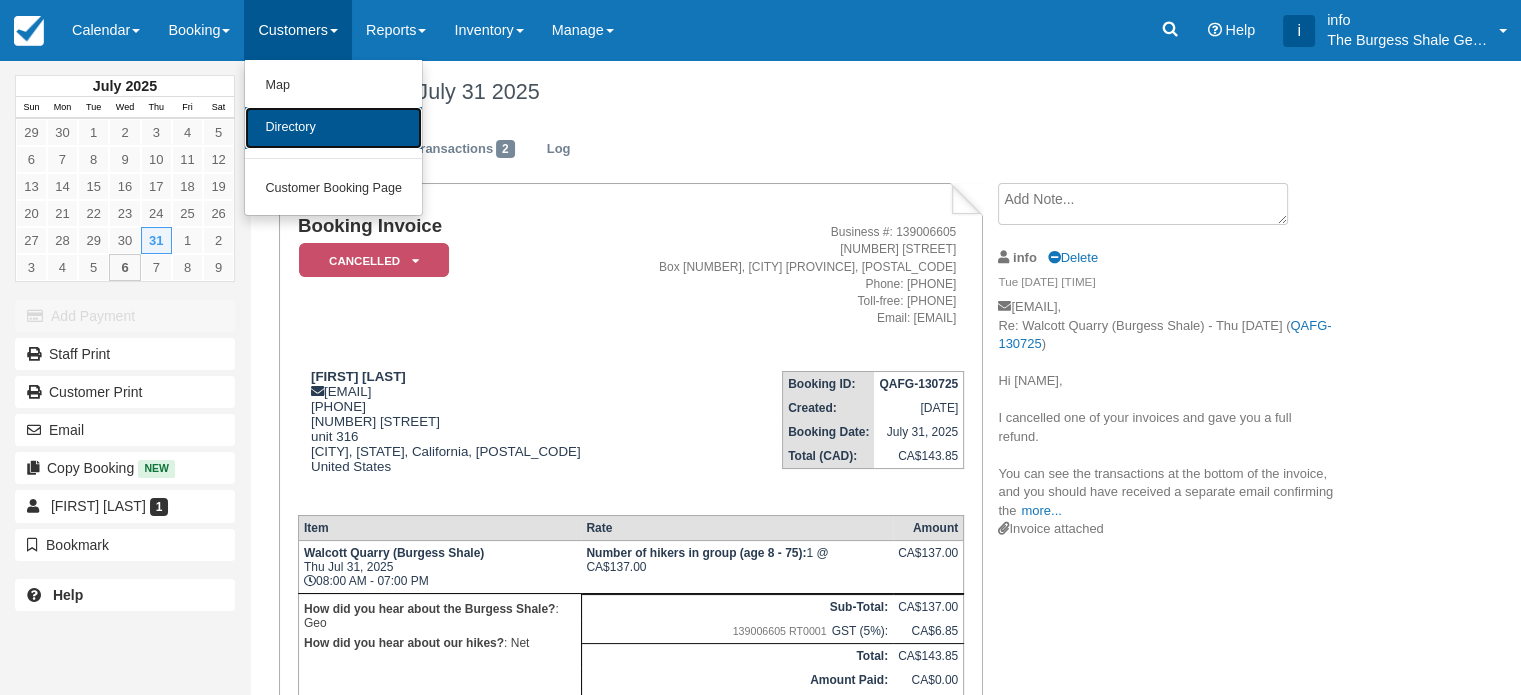 click on "Directory" at bounding box center [333, 128] 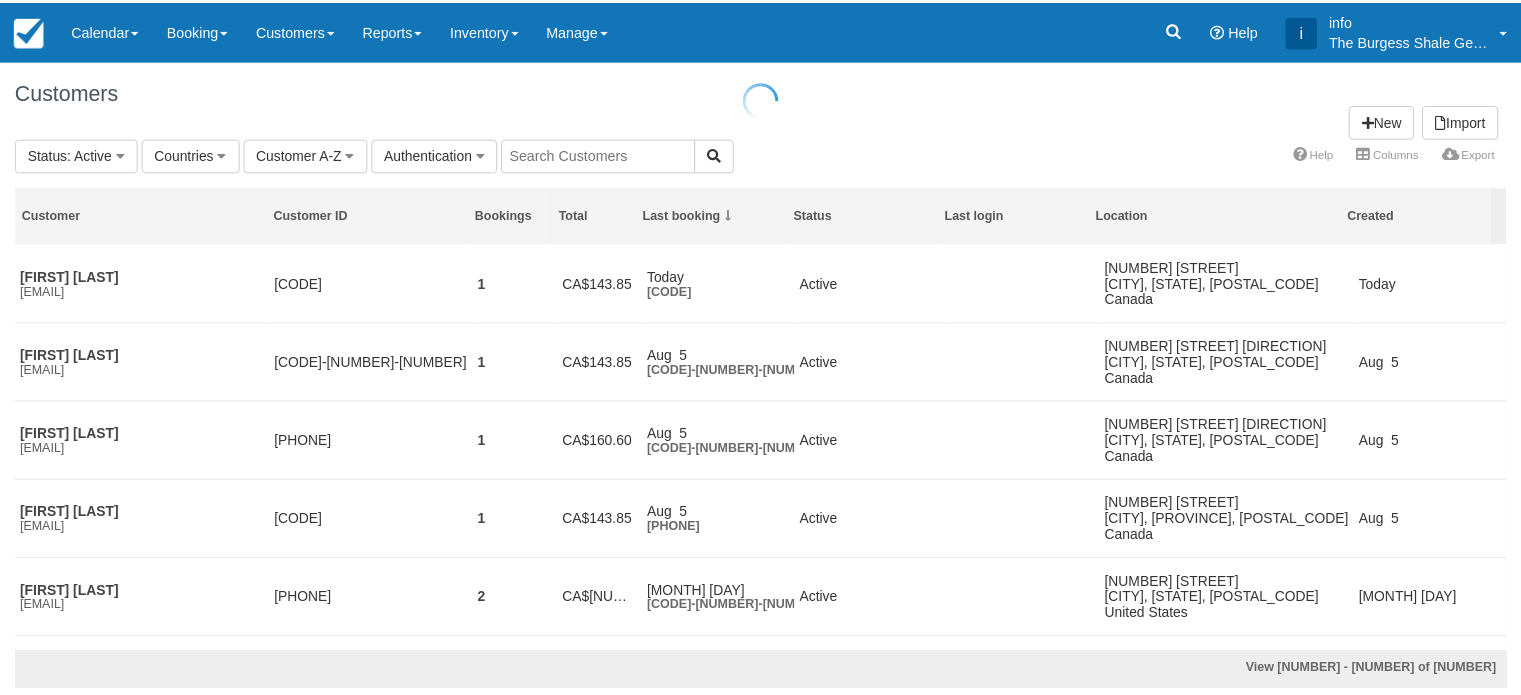 scroll, scrollTop: 0, scrollLeft: 0, axis: both 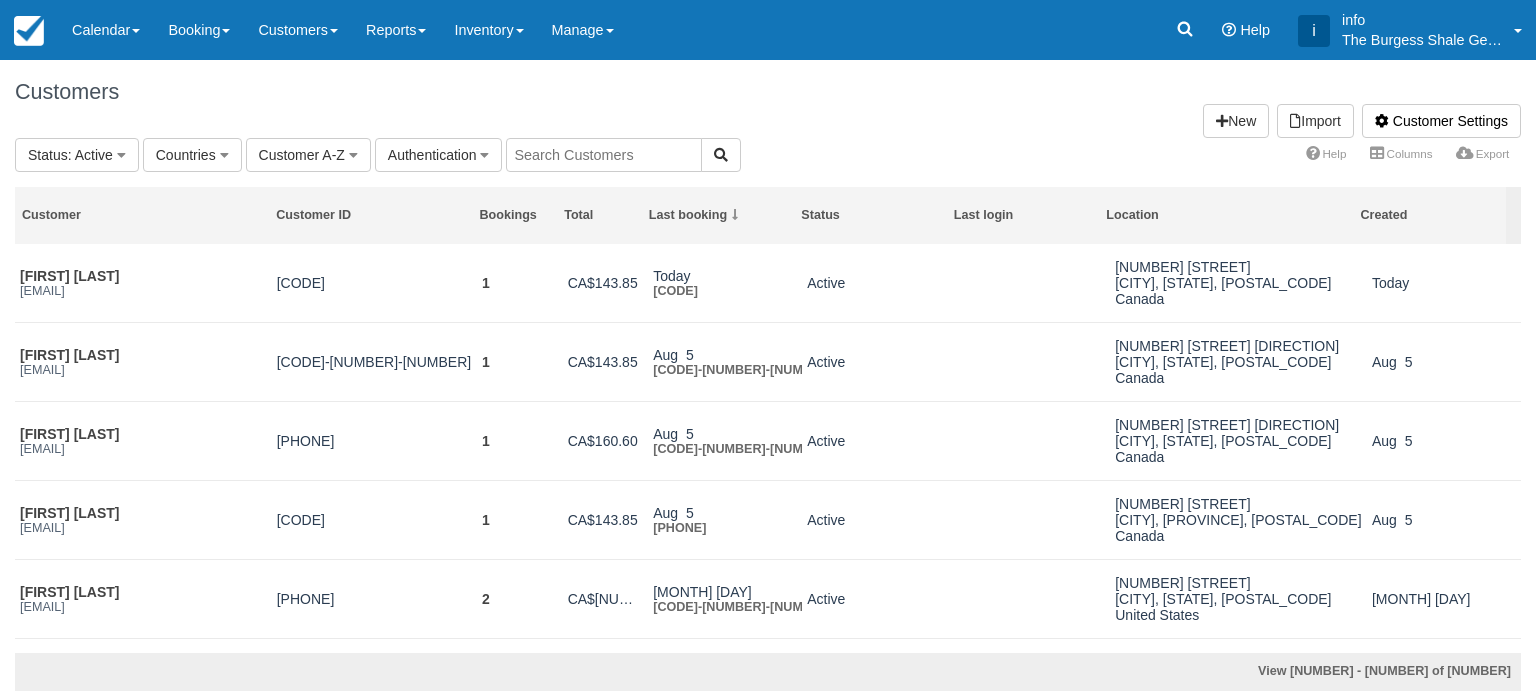 click at bounding box center (604, 155) 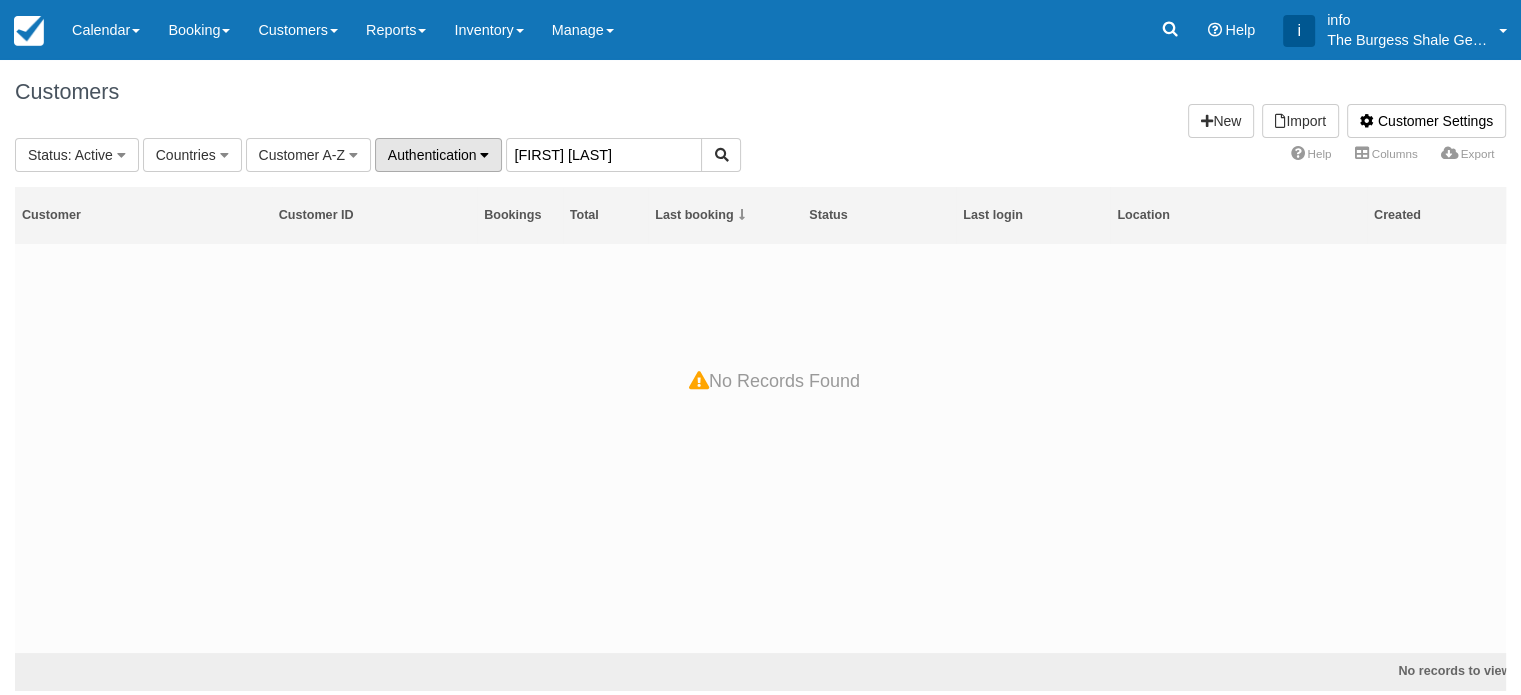 drag, startPoint x: 561, startPoint y: 162, endPoint x: 488, endPoint y: 137, distance: 77.16217 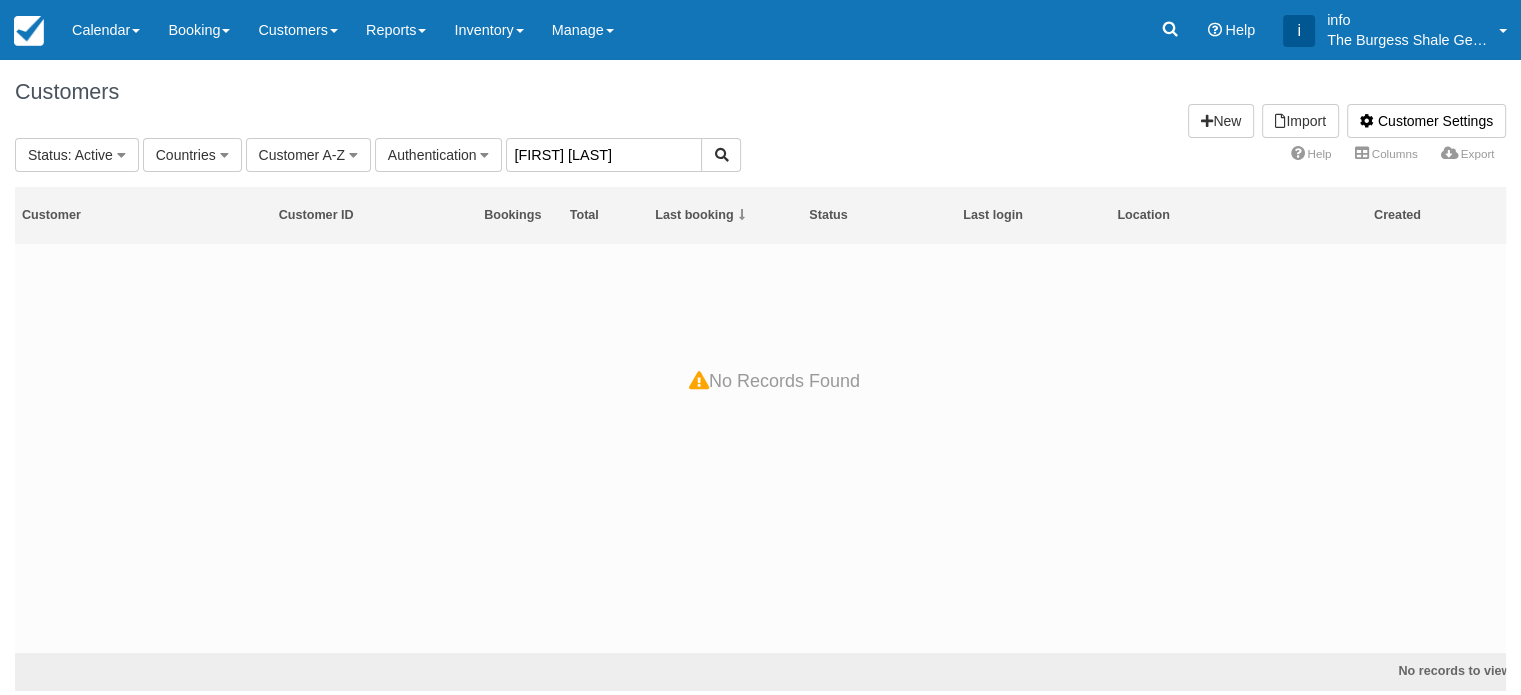 paste on "[EMAIL]" 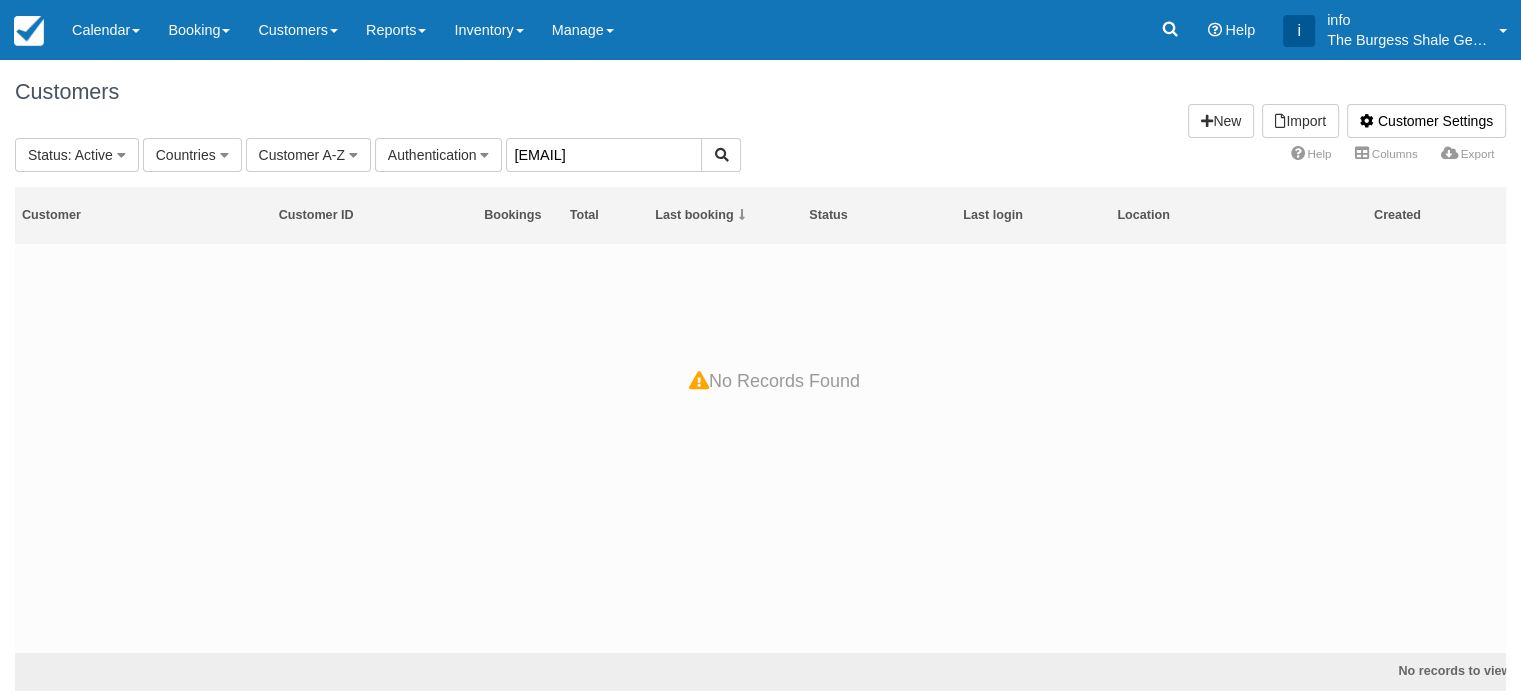 type on "[EMAIL]" 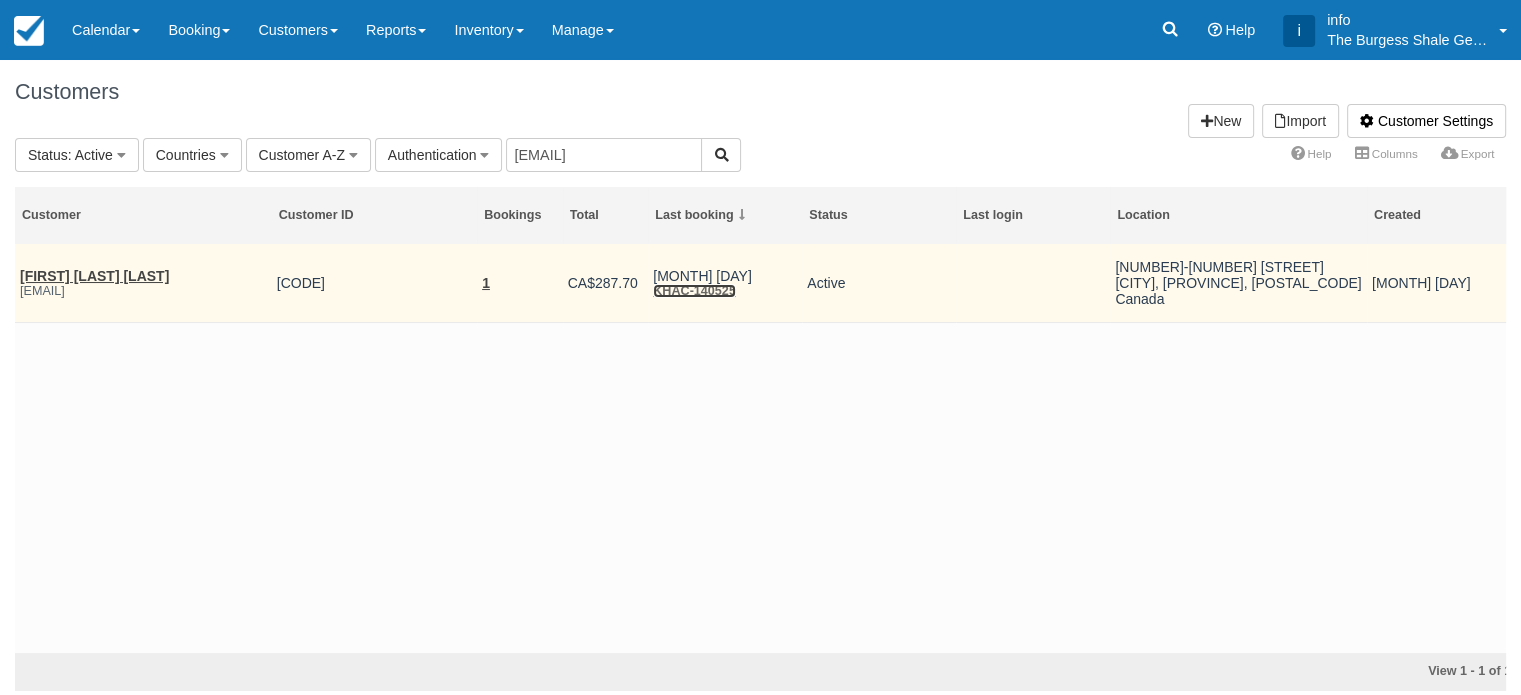 click on "KHAC-140525" at bounding box center [694, 291] 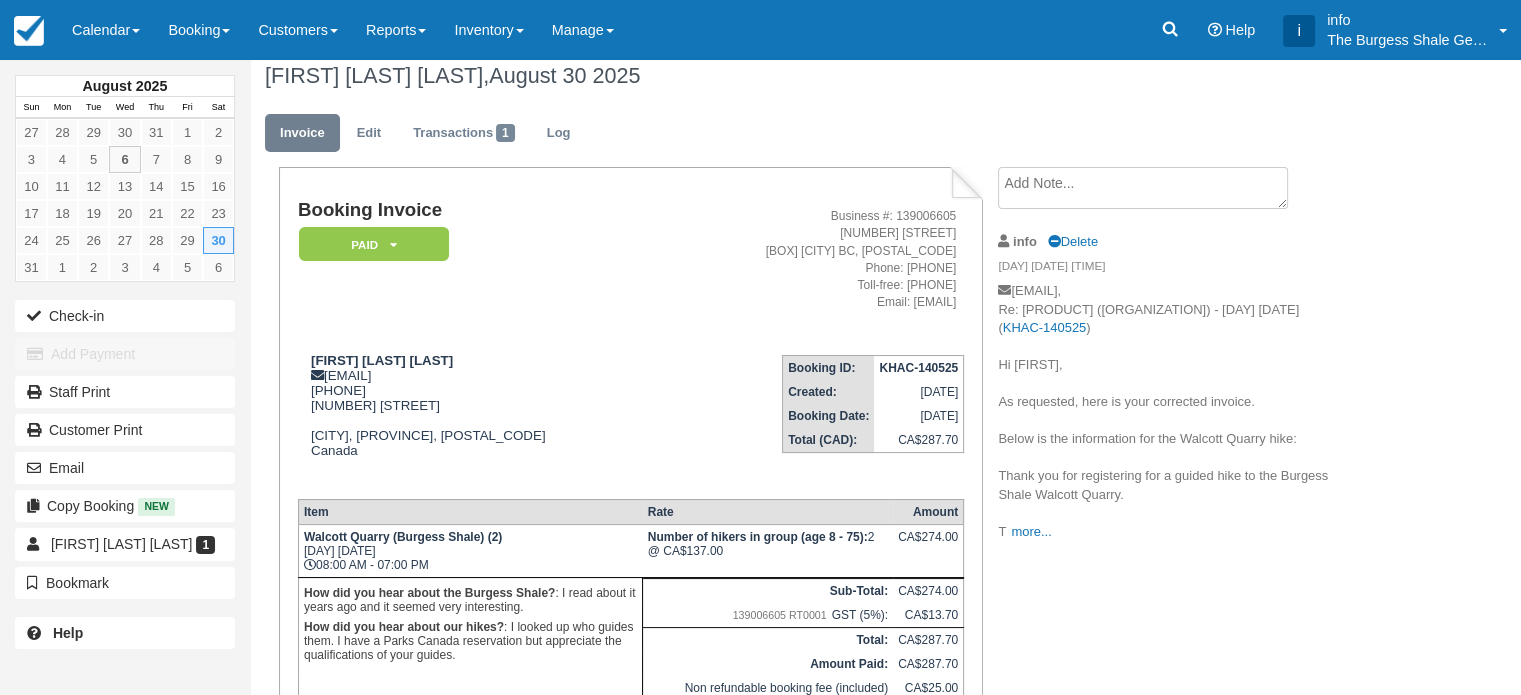 scroll, scrollTop: 0, scrollLeft: 0, axis: both 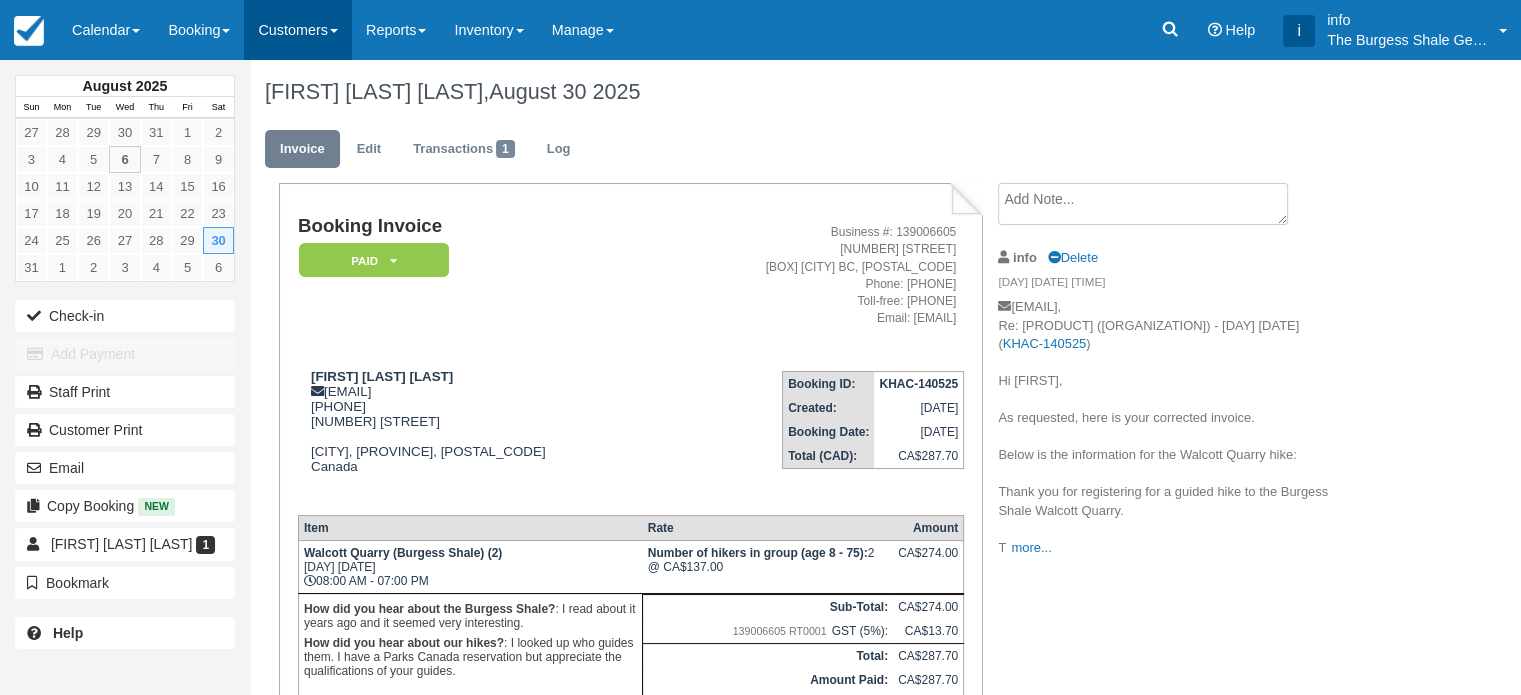 click on "Customers" at bounding box center (298, 30) 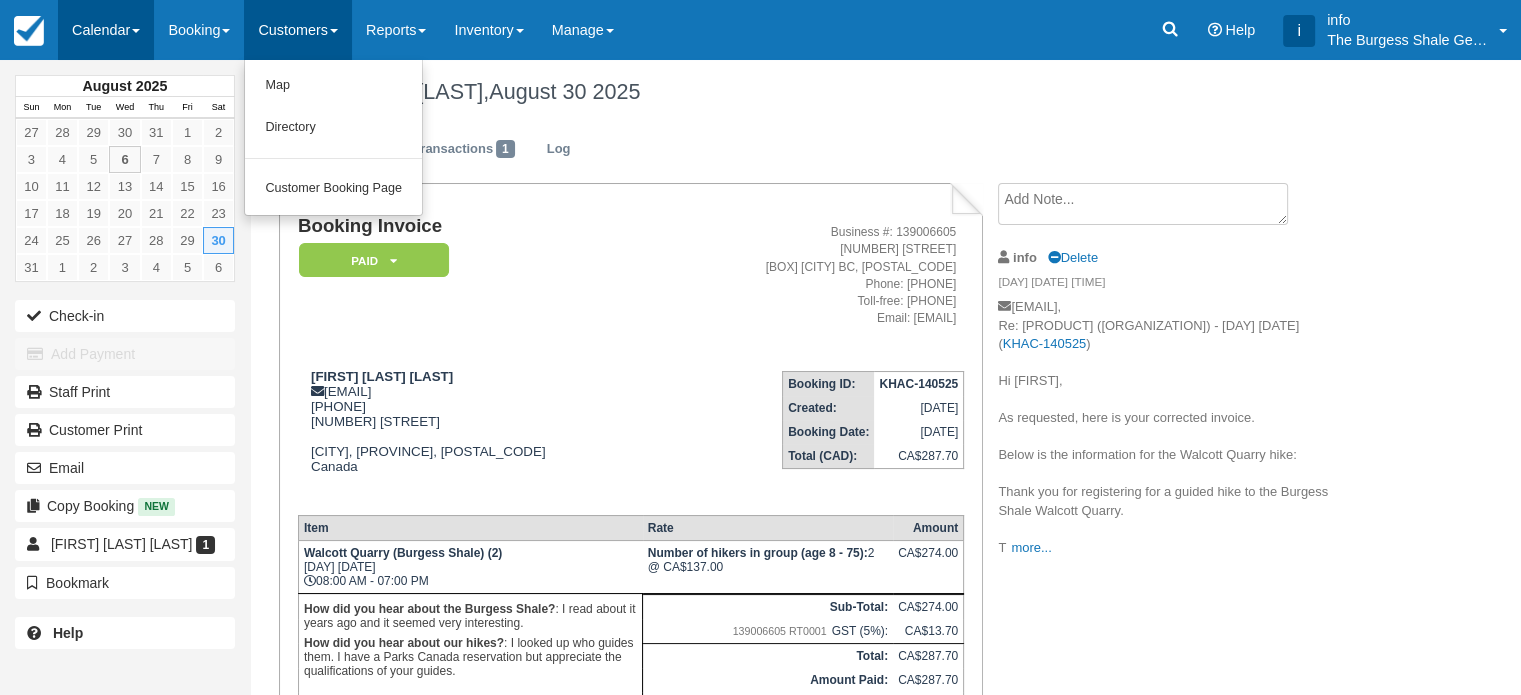 click on "Calendar" at bounding box center (106, 30) 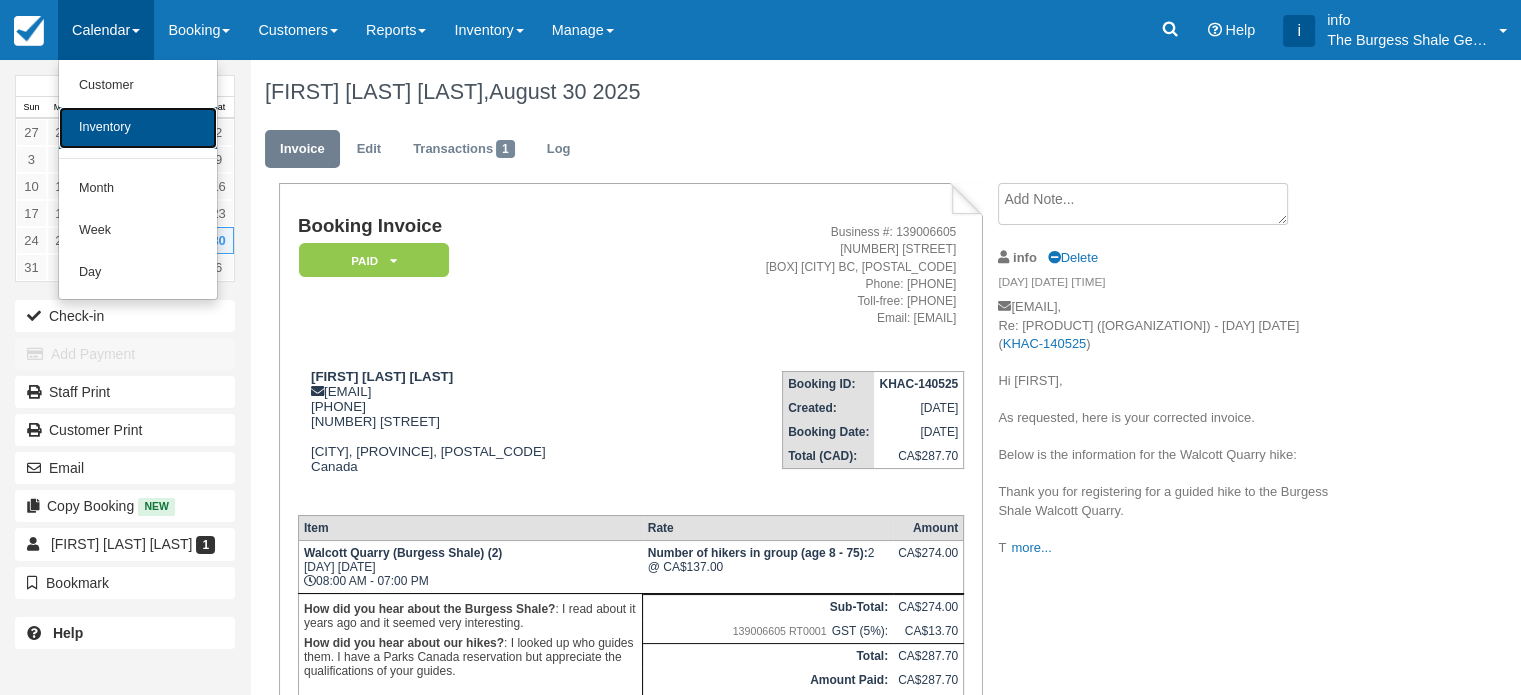 click on "Inventory" at bounding box center (138, 128) 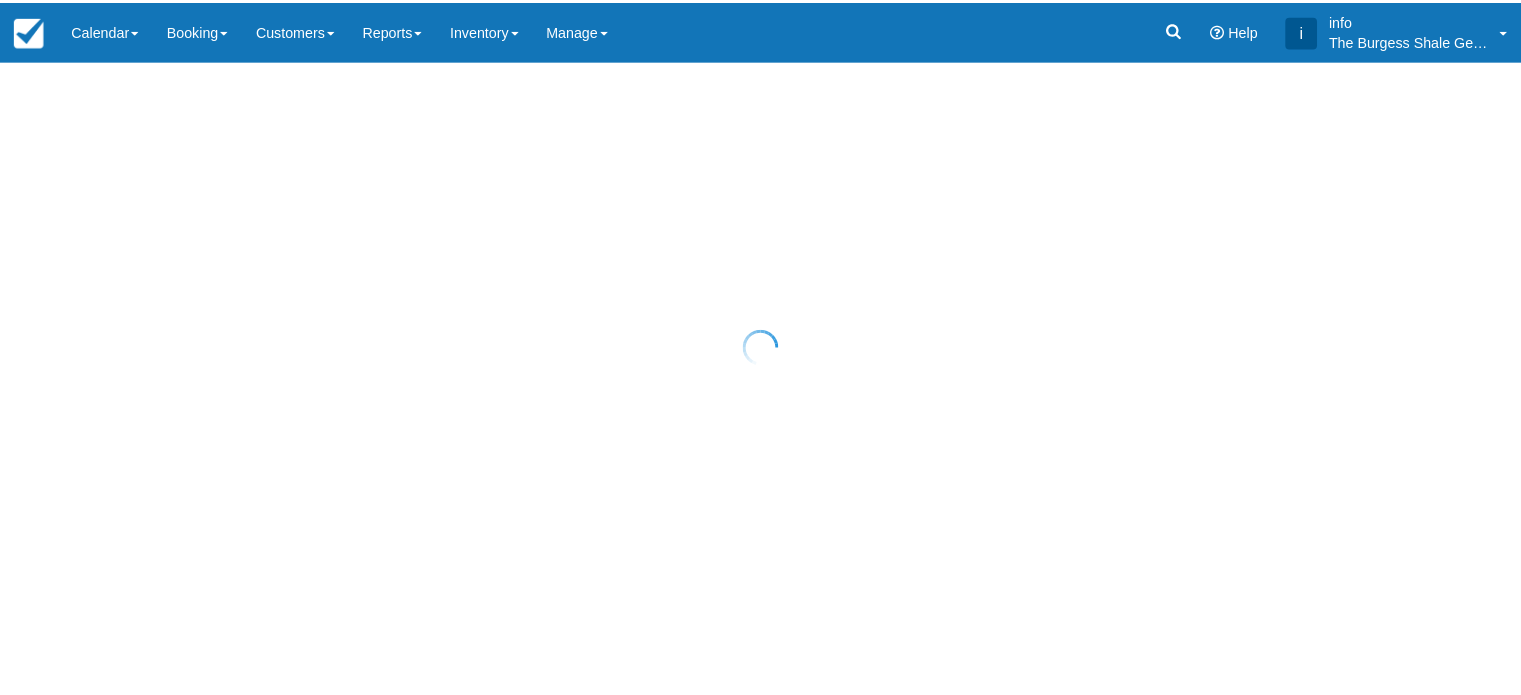scroll, scrollTop: 0, scrollLeft: 0, axis: both 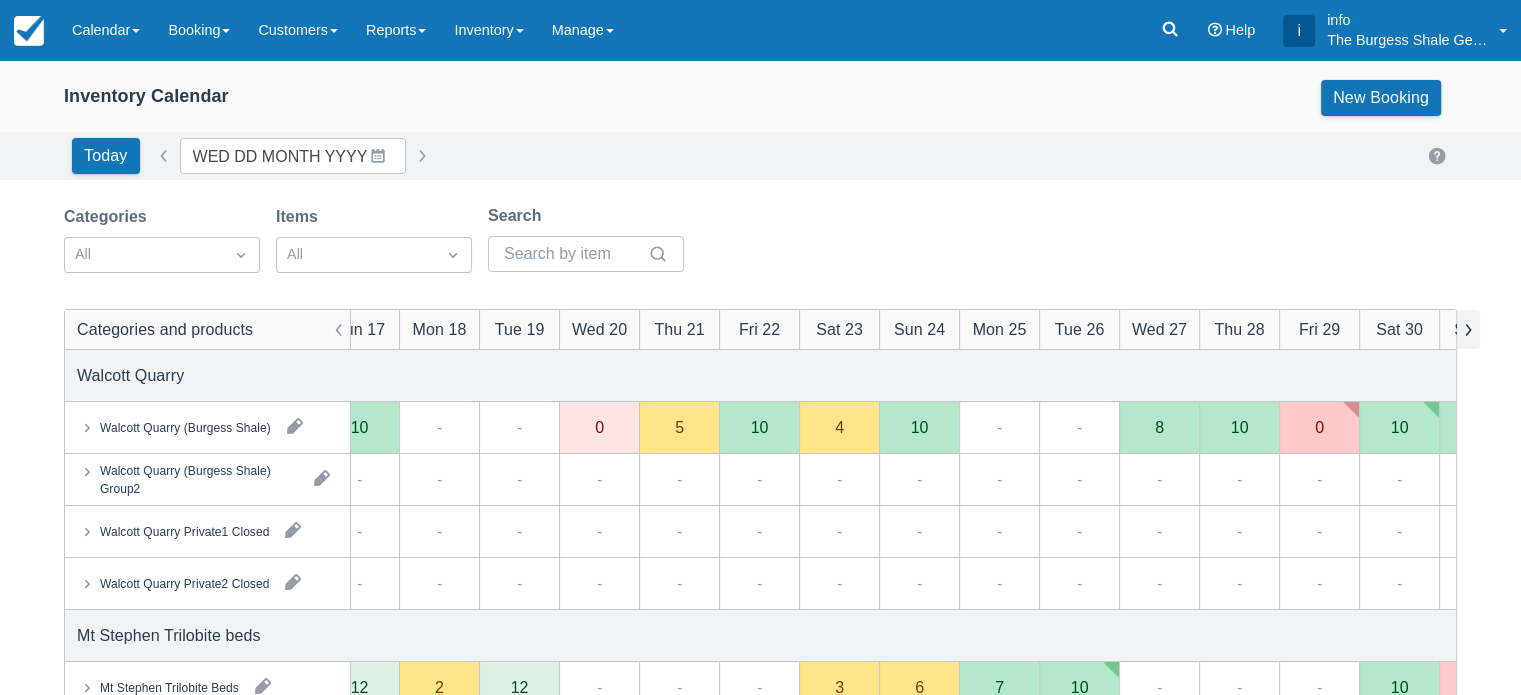 click at bounding box center (1468, 329) 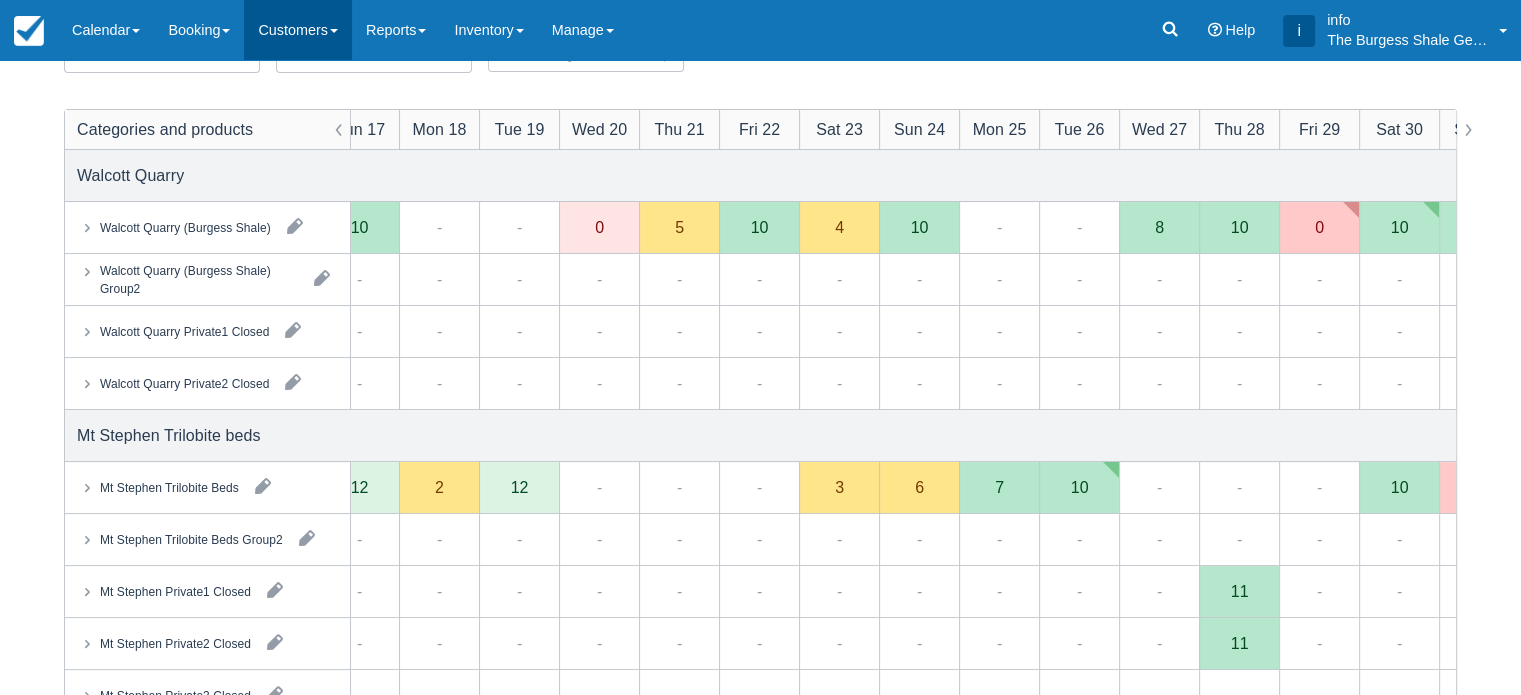 click on "Customers" at bounding box center [298, 30] 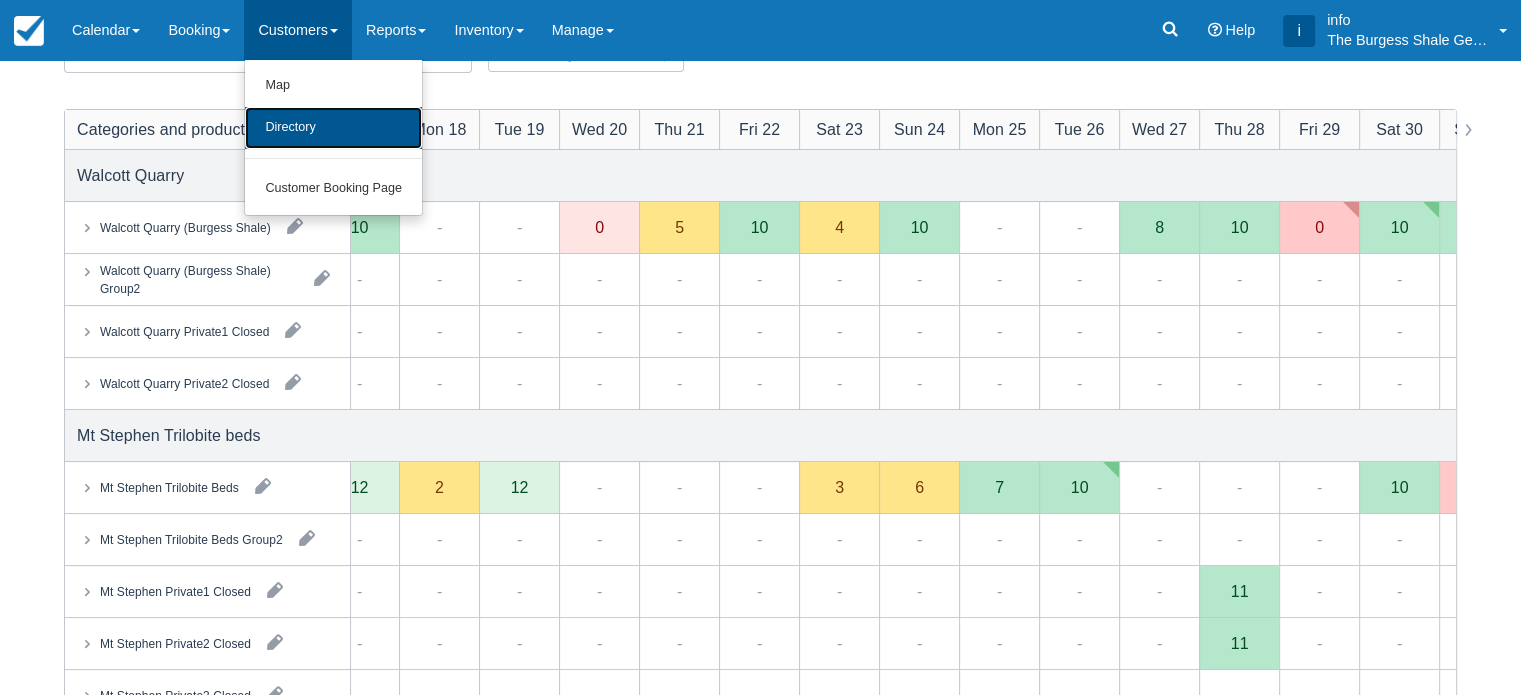 click on "Directory" at bounding box center [333, 128] 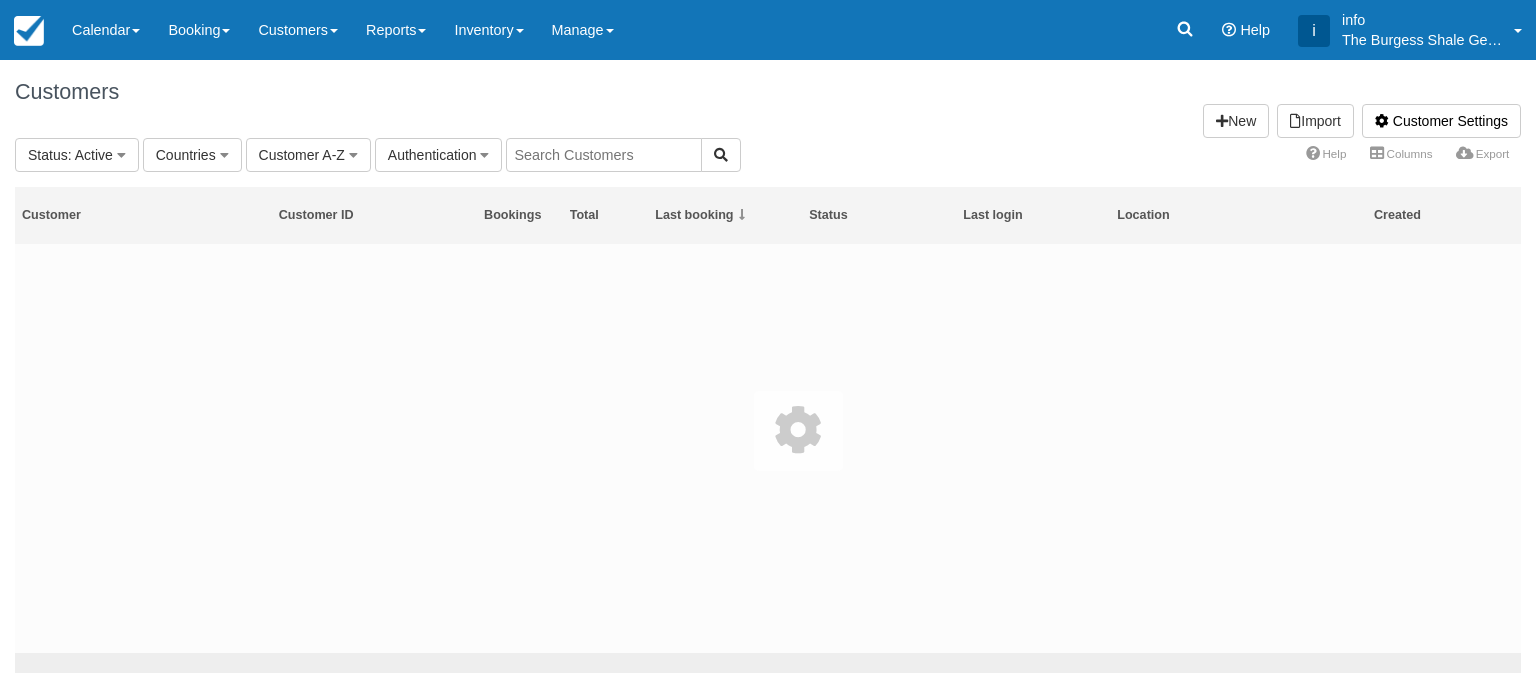 scroll, scrollTop: 0, scrollLeft: 0, axis: both 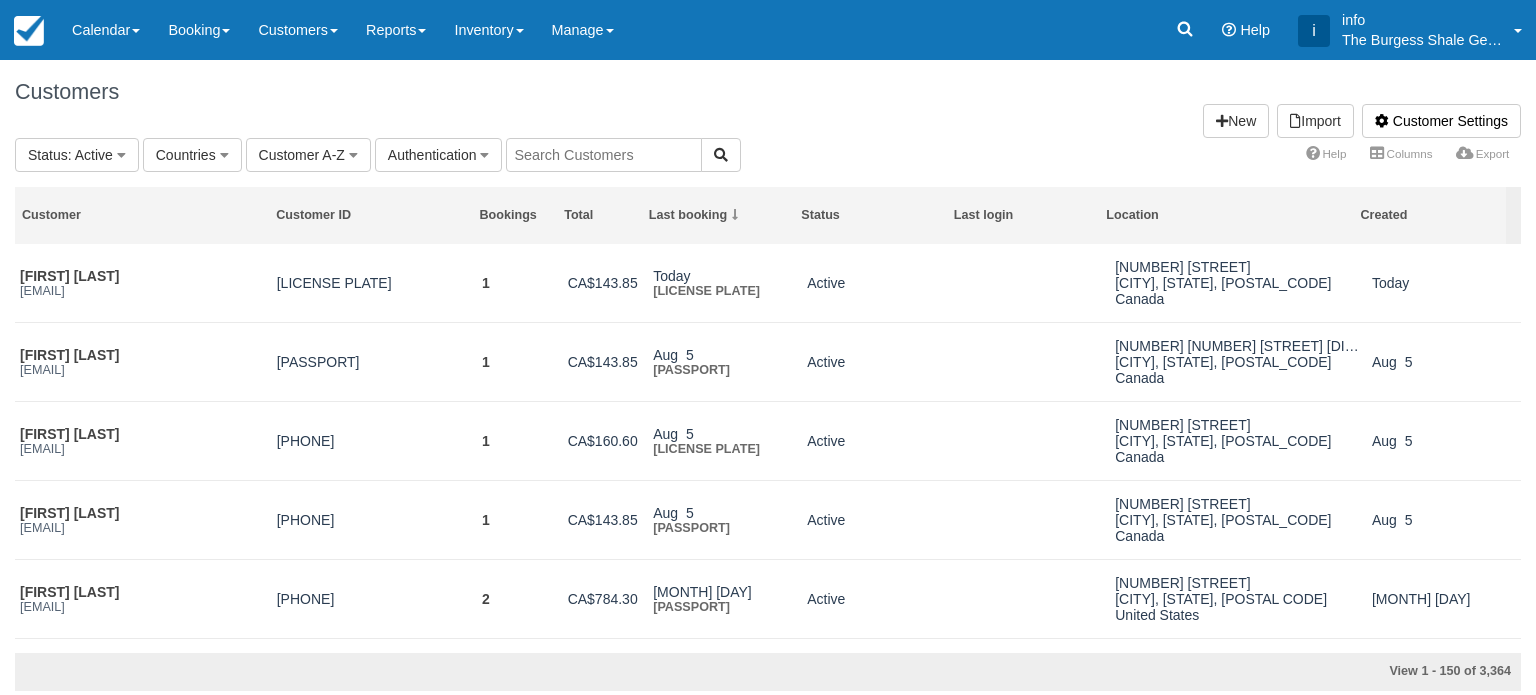 click at bounding box center (604, 155) 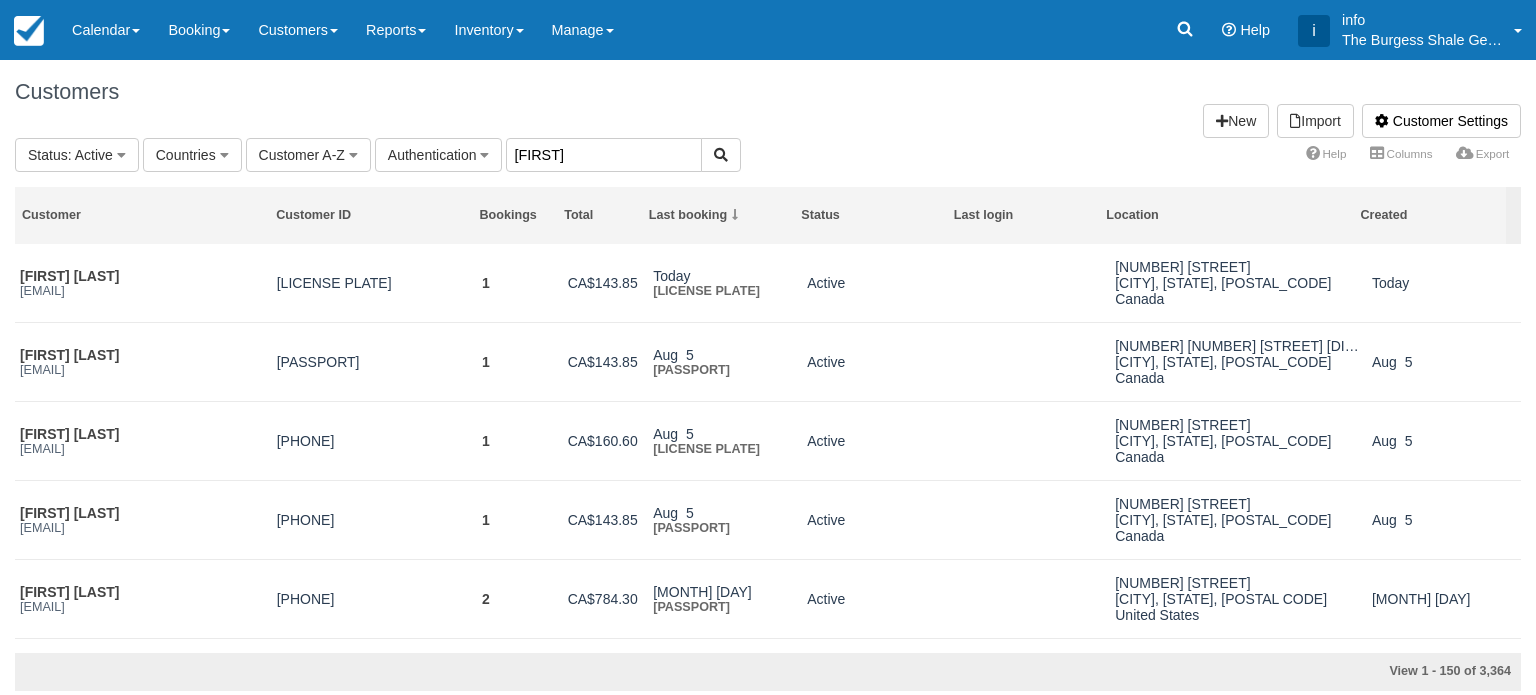 type on "[FIRST]" 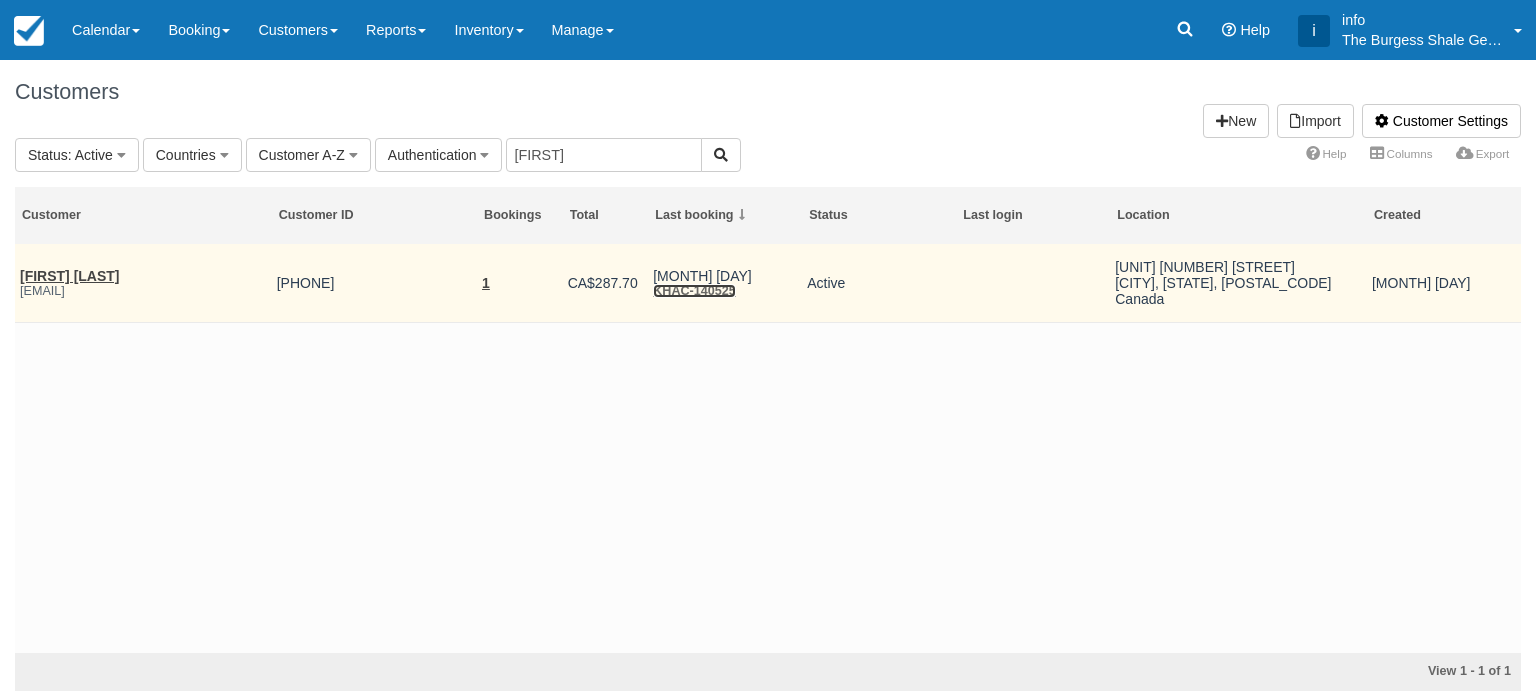 click on "KHAC-140525" at bounding box center (694, 291) 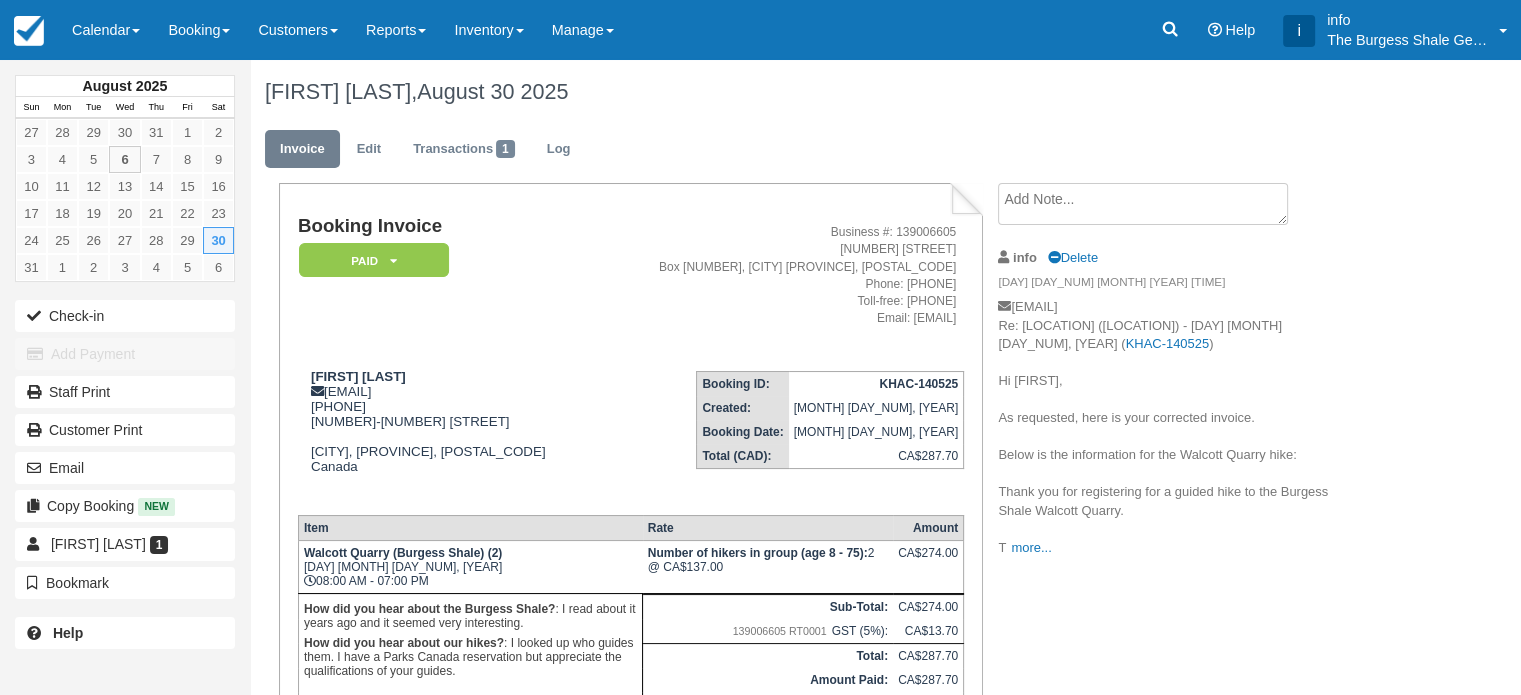 scroll, scrollTop: 100, scrollLeft: 0, axis: vertical 